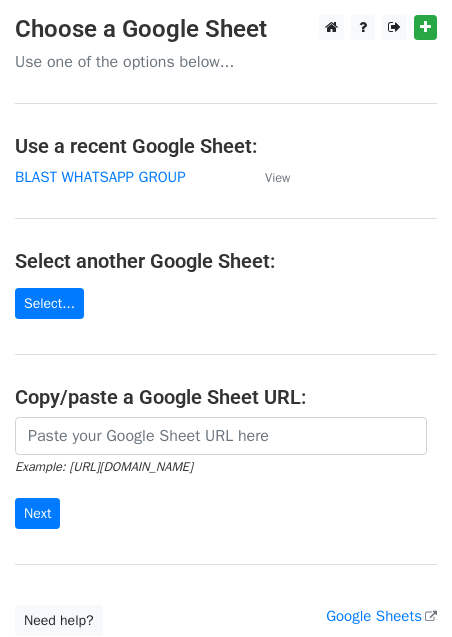 scroll, scrollTop: 0, scrollLeft: 0, axis: both 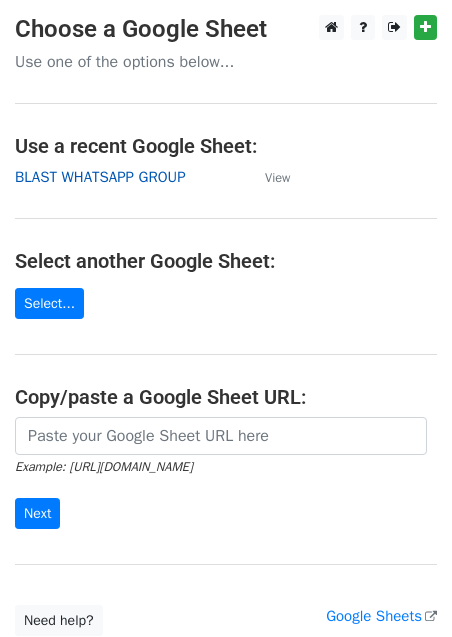 click on "BLAST WHATSAPP GROUP" at bounding box center (100, 177) 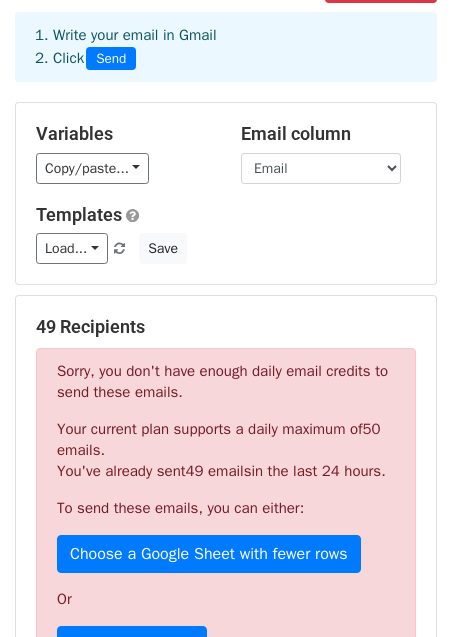 scroll, scrollTop: 0, scrollLeft: 0, axis: both 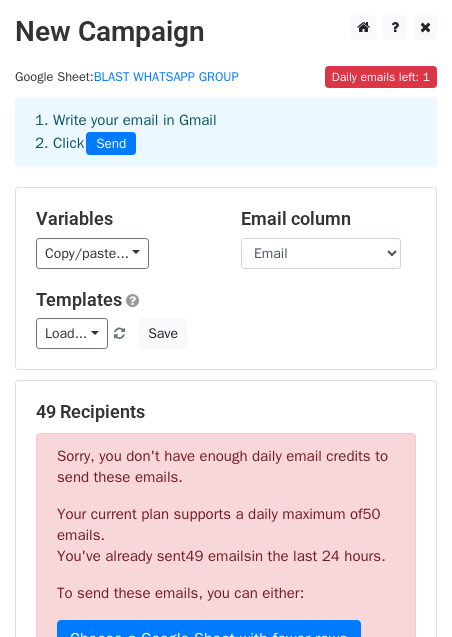 click on "New Campaign
Daily emails left: 1
Google Sheet:
BLAST WHATSAPP GROUP
1. Write your email in Gmail
2. Click
Send
Variables
Copy/paste...
{{No.}}
{{Abstract}}
{{Email}}
{{Tittle}}
{{Name}}
{{Field}}
Email column
No.
Abstract
Email
Tittle
Name
Field
Templates
Load...
No templates saved
Save
49 Recipients
Sorry, you don't have enough daily email credits to send these emails.
Your current plan supports a daily maximum of  50 emails .
You've already sent  49 emails  in the last 24 hours.
To send these emails, you can either:
Choose a Google Sheet with fewer rows
Or
Sign up for a plan
Or you can use a filter (see "Advanced" below) to reduce the number of rows
emutiara@mardi.gov.my
salmahmohamed@unisza.edu.my
nazurams@mardi.gov.my" at bounding box center [226, 634] 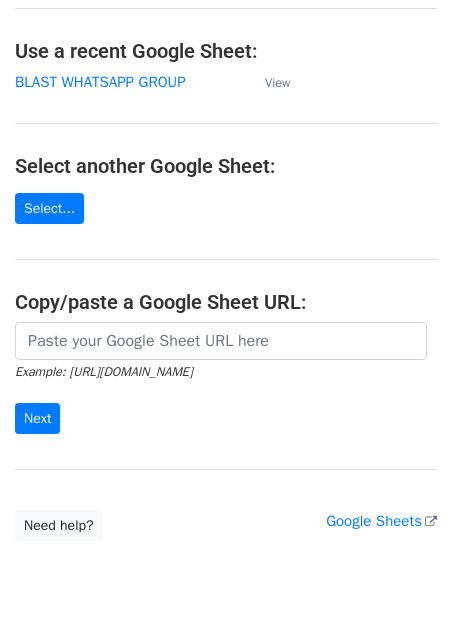 scroll, scrollTop: 159, scrollLeft: 0, axis: vertical 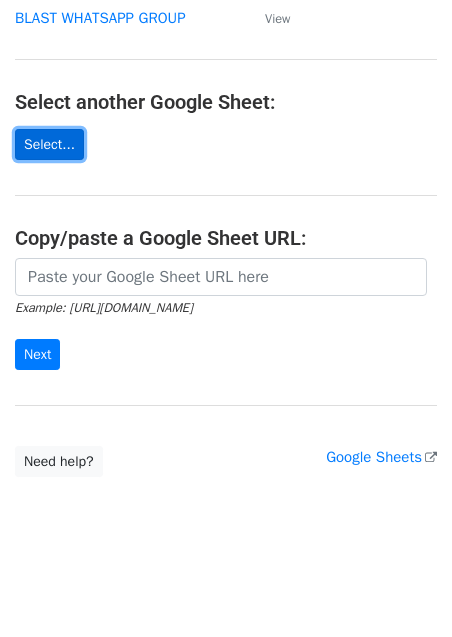 click on "Select..." at bounding box center [49, 144] 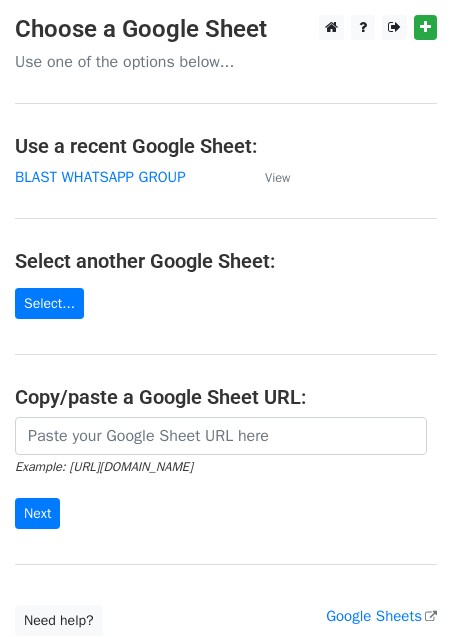 scroll, scrollTop: 0, scrollLeft: 0, axis: both 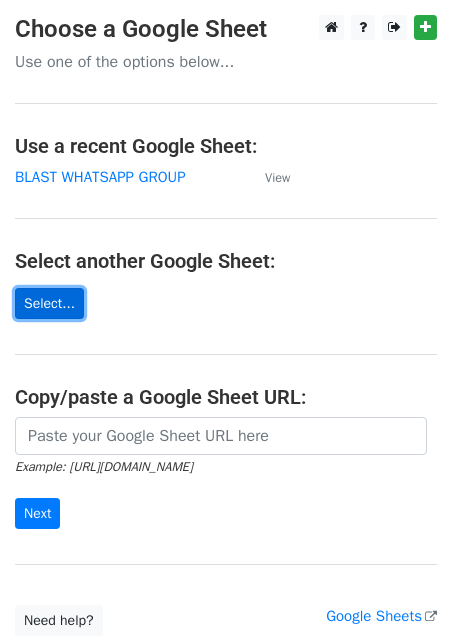 click on "Select..." at bounding box center (49, 303) 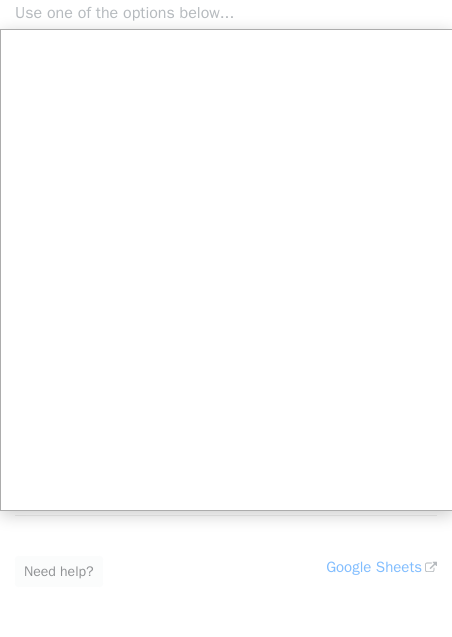scroll, scrollTop: 159, scrollLeft: 0, axis: vertical 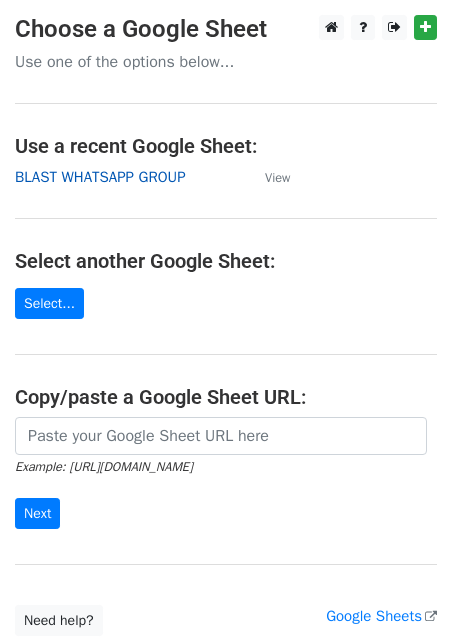 click on "BLAST WHATSAPP GROUP" at bounding box center [100, 177] 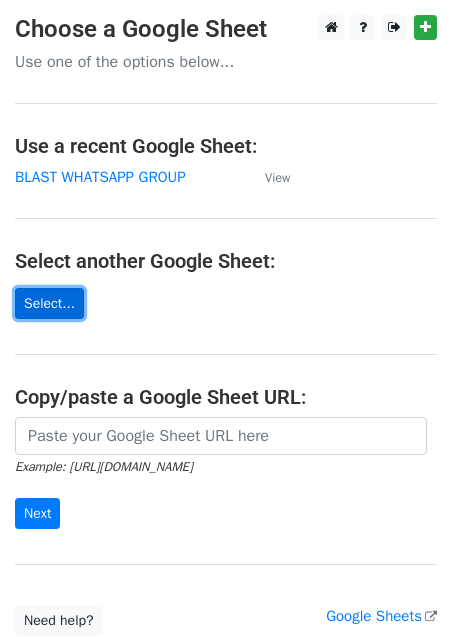 click on "Select..." at bounding box center (49, 303) 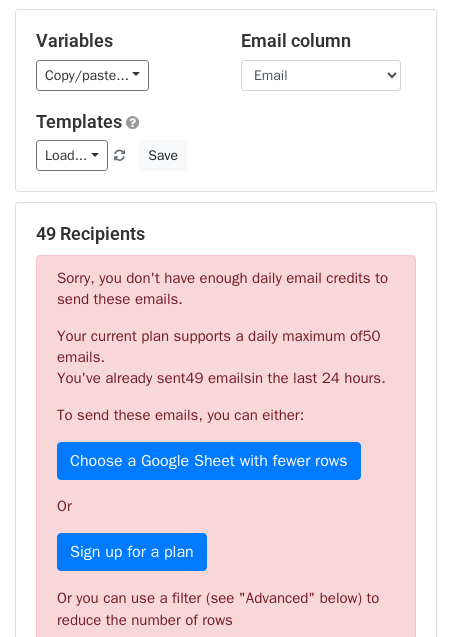scroll, scrollTop: 0, scrollLeft: 0, axis: both 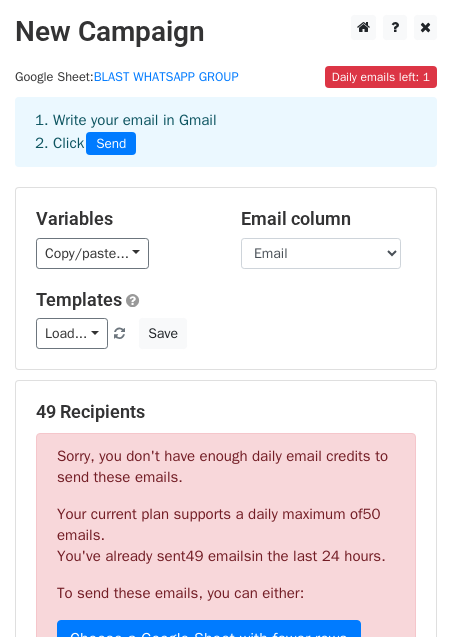 click on "New Campaign
Daily emails left: 1
Google Sheet:
BLAST WHATSAPP GROUP
1. Write your email in Gmail
2. Click
Send
Variables
Copy/paste...
{{No.}}
{{Abstract}}
{{Email}}
{{Tittle}}
{{Name}}
{{Field}}
Email column
No.
Abstract
Email
Tittle
Name
Field
Templates
Load...
No templates saved
Save
49 Recipients
Sorry, you don't have enough daily email credits to send these emails.
Your current plan supports a daily maximum of  50 emails .
You've already sent  49 emails  in the last 24 hours.
To send these emails, you can either:
Choose a Google Sheet with fewer rows
Or
Sign up for a plan
Or you can use a filter (see "Advanced" below) to reduce the number of rows
emutiara@mardi.gov.my
salmahmohamed@unisza.edu.my
nazurams@mardi.gov.my" at bounding box center [226, 634] 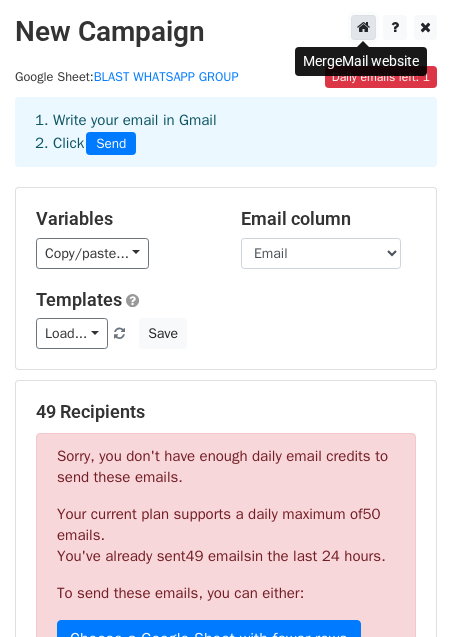 click at bounding box center (363, 27) 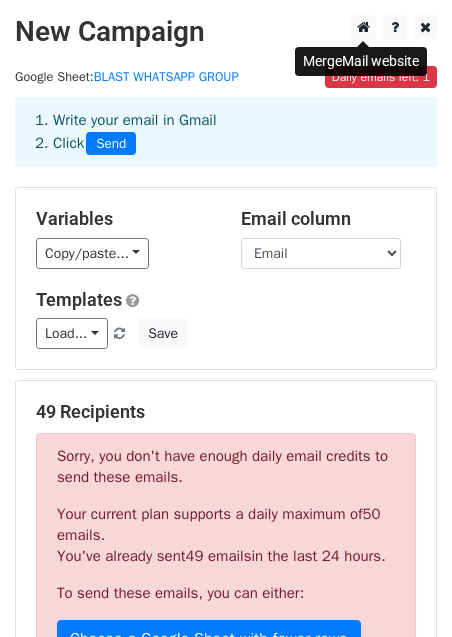 click on "New Campaign
Daily emails left: 1
Google Sheet:
BLAST WHATSAPP GROUP
1. Write your email in Gmail
2. Click
Send
Variables
Copy/paste...
{{No.}}
{{Abstract}}
{{Email}}
{{Tittle}}
{{Name}}
{{Field}}
Email column
No.
Abstract
Email
Tittle
Name
Field
Templates
Load...
No templates saved
Save
49 Recipients
Sorry, you don't have enough daily email credits to send these emails.
Your current plan supports a daily maximum of  50 emails .
You've already sent  49 emails  in the last 24 hours.
To send these emails, you can either:
Choose a Google Sheet with fewer rows
Or
Sign up for a plan
Or you can use a filter (see "Advanced" below) to reduce the number of rows
emutiara@mardi.gov.my
salmahmohamed@unisza.edu.my
nazurams@mardi.gov.my" at bounding box center [226, 561] 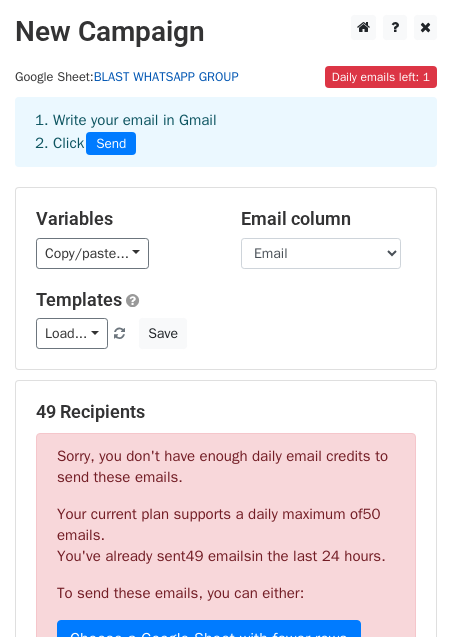 click on "BLAST WHATSAPP GROUP" at bounding box center (166, 77) 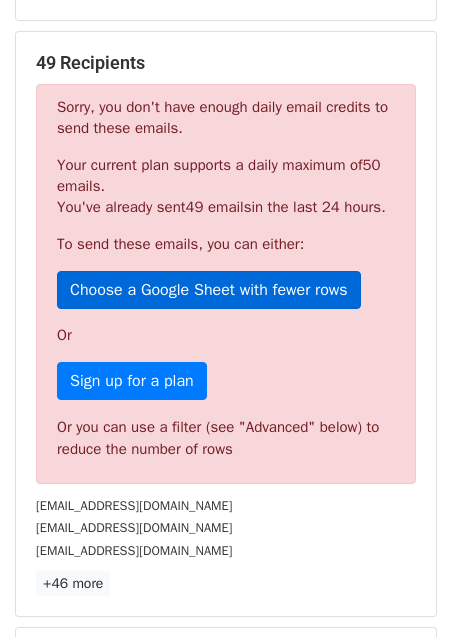 scroll, scrollTop: 374, scrollLeft: 0, axis: vertical 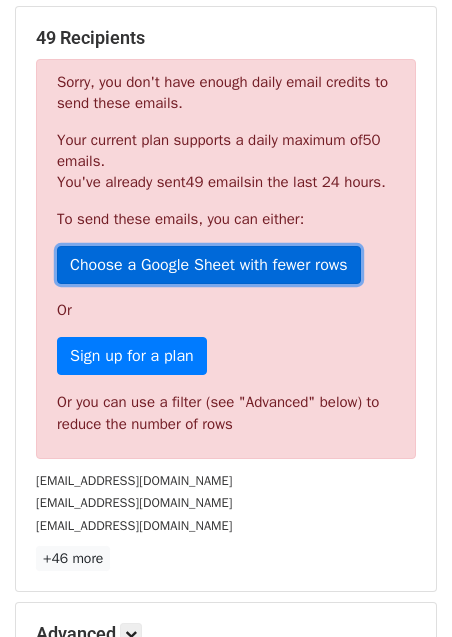 click on "Choose a Google Sheet with fewer rows" at bounding box center (209, 265) 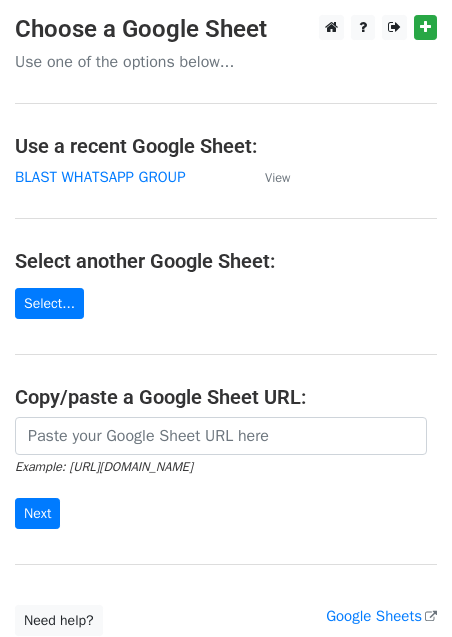 scroll, scrollTop: 0, scrollLeft: 0, axis: both 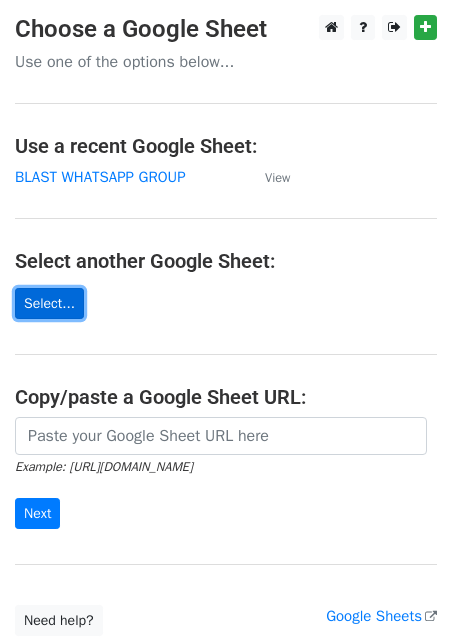 click on "Select..." at bounding box center (49, 303) 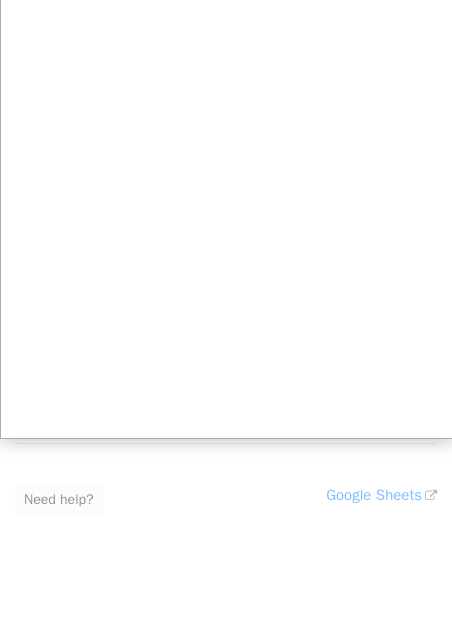 scroll, scrollTop: 81, scrollLeft: 0, axis: vertical 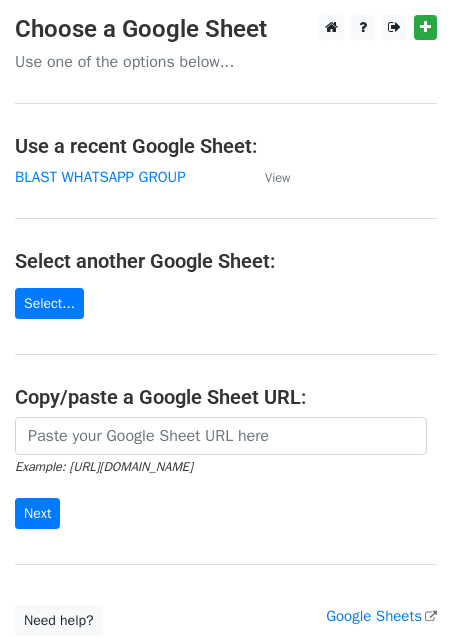click on "Choose a Google Sheet
Use one of the options below...
Use a recent Google Sheet:
BLAST WHATSAPP GROUP
View
Select another Google Sheet:
Select...
Copy/paste a Google Sheet URL:
Example:
[URL][DOMAIN_NAME]
Next
Google Sheets
Need help?
Help
×
Why do I need to copy/paste a Google Sheet URL?
Normally, MergeMail would show you a list of your Google Sheets to choose from, but because you didn't allow MergeMail access to your Google Drive, it cannot show you a list of your Google Sheets. You can read more about permissions in our  support pages .
If you'd like to see a list of your Google Sheets, you'll need to  sign out of MergeMail  and then sign back in and allow access to your Google Drive.
Are your recipients in a CSV or Excel file?
Import your CSV or Excel file into a Google Sheet  then try again.
Need help with something else?
," at bounding box center [226, 325] 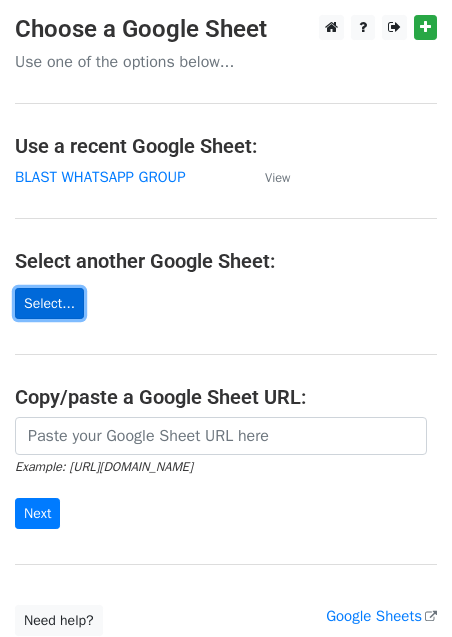 click on "Select..." at bounding box center (49, 303) 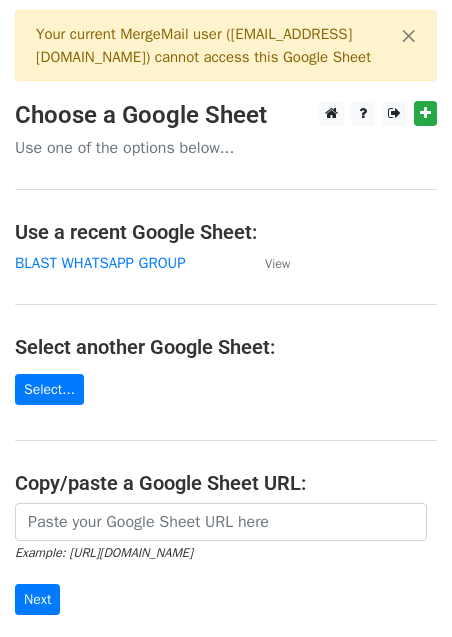 scroll, scrollTop: 61, scrollLeft: 0, axis: vertical 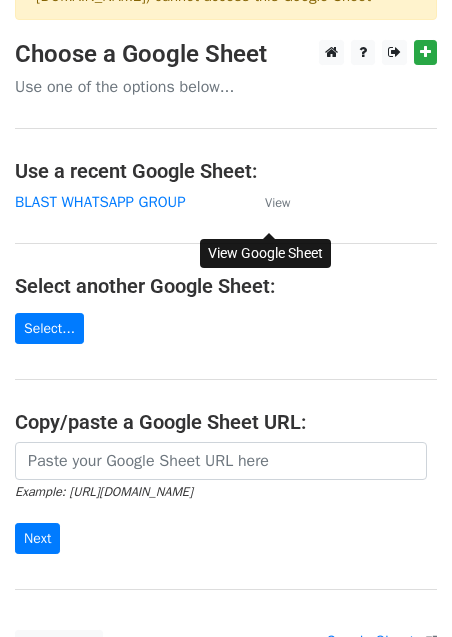click on "View" at bounding box center [277, 203] 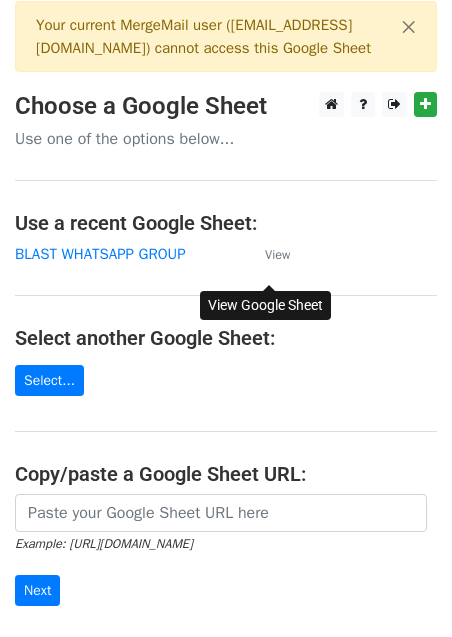scroll, scrollTop: 0, scrollLeft: 0, axis: both 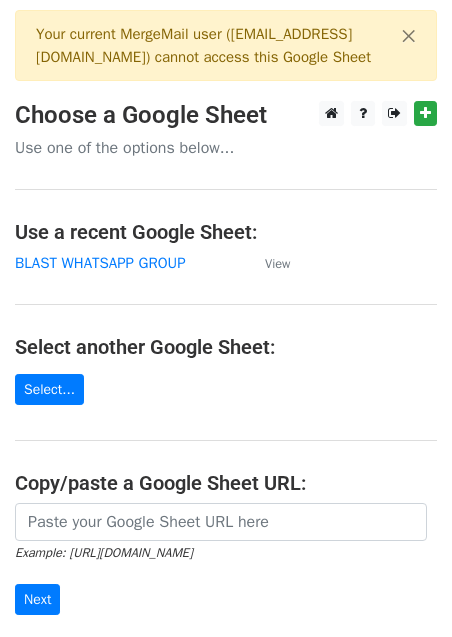 click on "Your current MergeMail user ( hanafisulong@unisza.edu.my ) cannot access this Google Sheet" at bounding box center [216, 45] 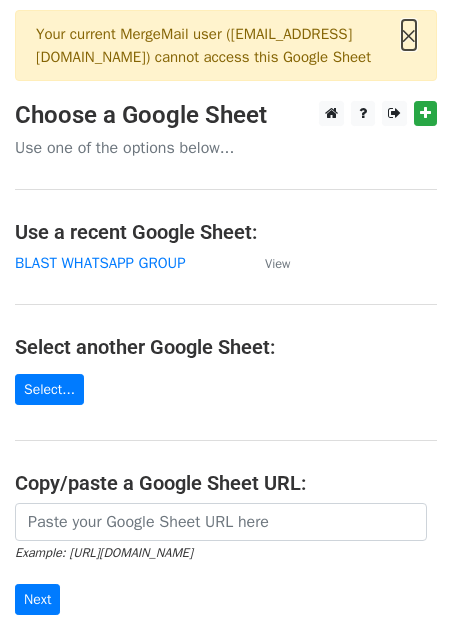 click on "×" at bounding box center [409, 35] 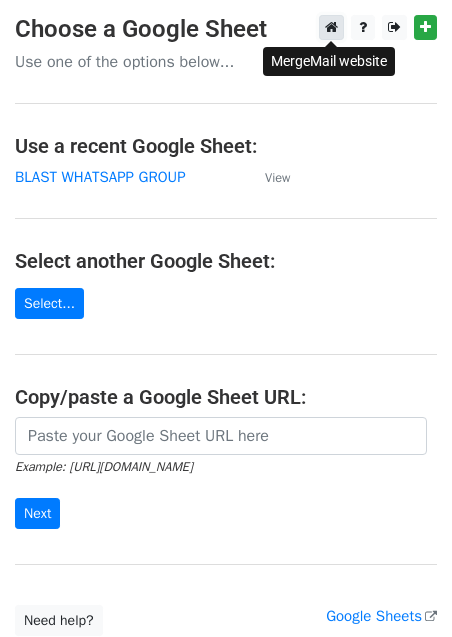 click at bounding box center (331, 27) 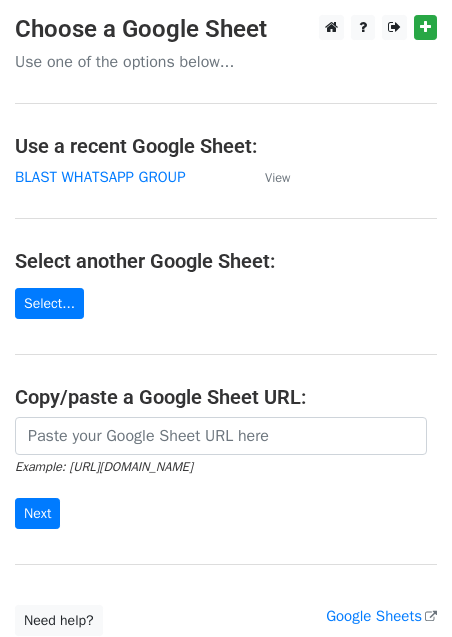 scroll, scrollTop: 0, scrollLeft: 0, axis: both 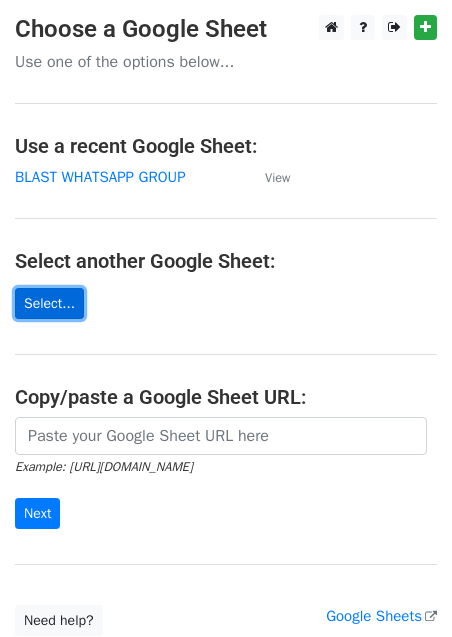 click on "Select..." at bounding box center [49, 303] 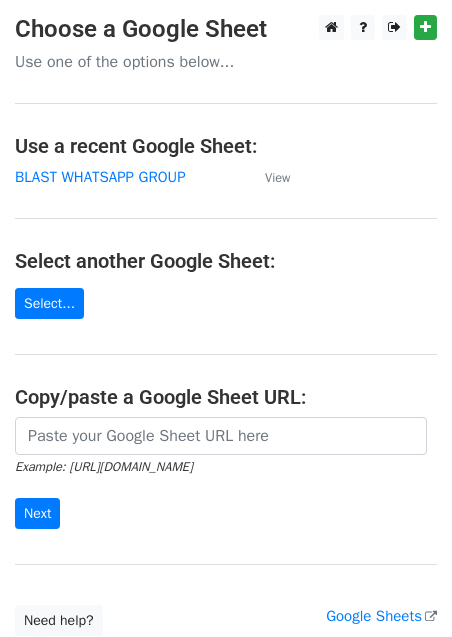 scroll, scrollTop: 0, scrollLeft: 0, axis: both 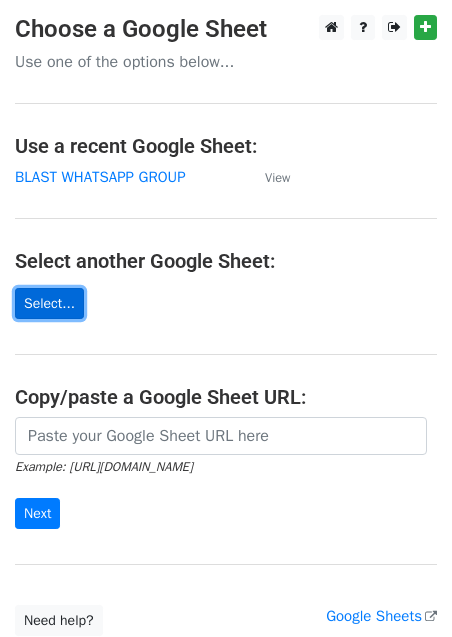 click on "Select..." at bounding box center (49, 303) 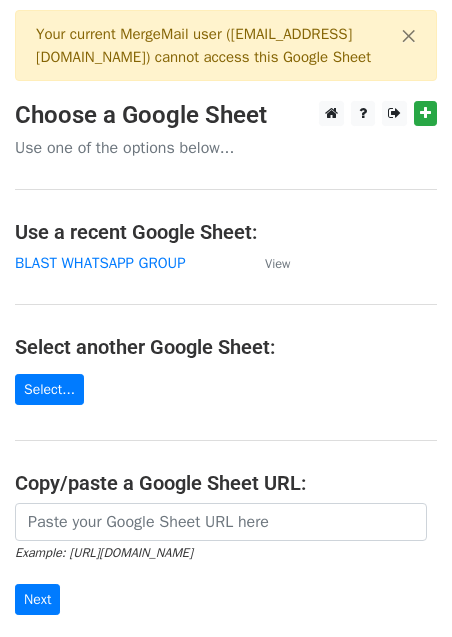 scroll, scrollTop: 0, scrollLeft: 0, axis: both 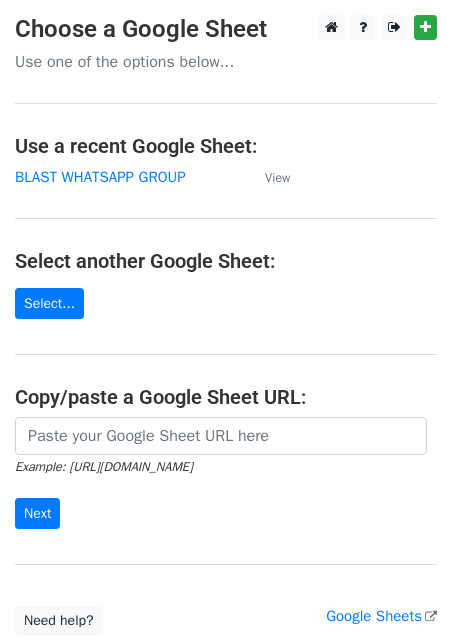 click on "Choose a Google Sheet
Use one of the options below...
Use a recent Google Sheet:
BLAST WHATSAPP GROUP
View
Select another Google Sheet:
Select...
Copy/paste a Google Sheet URL:
Example:
https://docs.google.com/spreadsheets/d/abc/edit
Next
Google Sheets
Need help?
Help
×
Why do I need to copy/paste a Google Sheet URL?
Normally, MergeMail would show you a list of your Google Sheets to choose from, but because you didn't allow MergeMail access to your Google Drive, it cannot show you a list of your Google Sheets. You can read more about permissions in our  support pages .
If you'd like to see a list of your Google Sheets, you'll need to  sign out of MergeMail  and then sign back in and allow access to your Google Drive.
Are your recipients in a CSV or Excel file?
Import your CSV or Excel file into a Google Sheet  then try again.
Need help with something else?
," at bounding box center (226, 325) 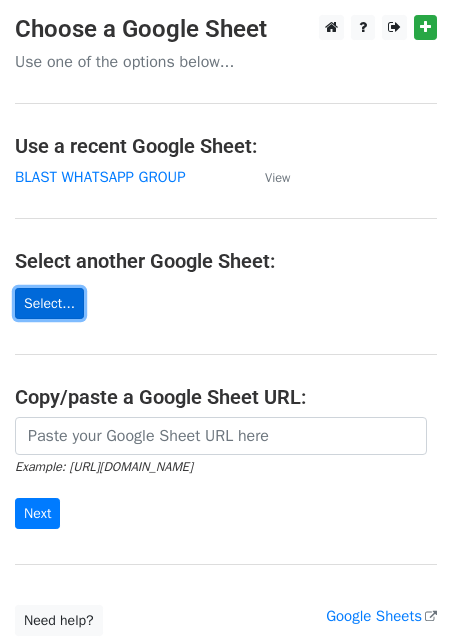 click on "Select..." at bounding box center (49, 303) 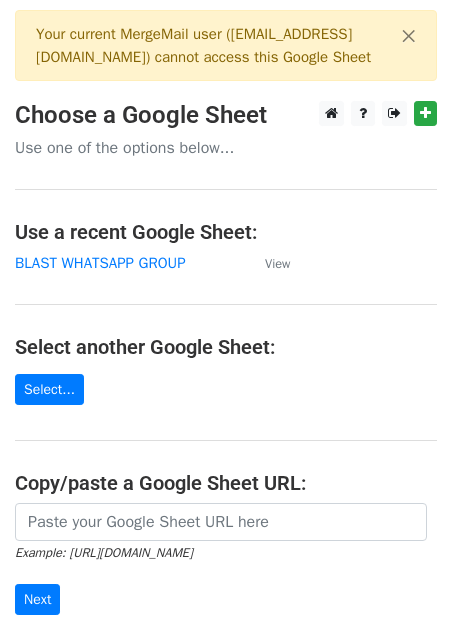 scroll, scrollTop: 0, scrollLeft: 0, axis: both 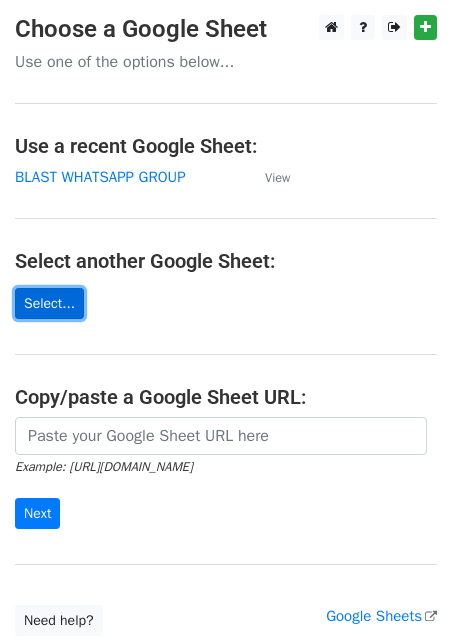click on "Select..." at bounding box center (49, 303) 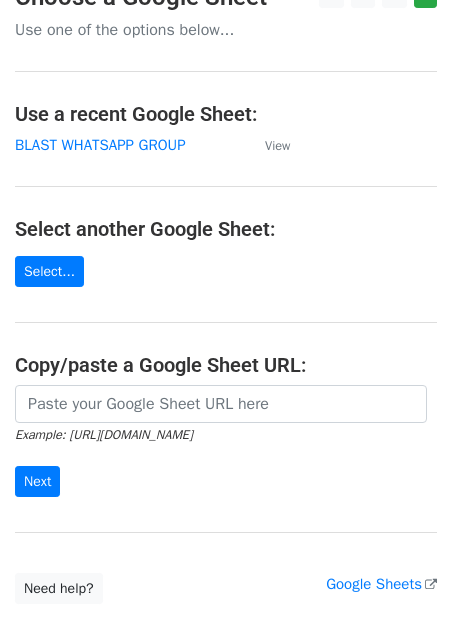 scroll, scrollTop: 33, scrollLeft: 0, axis: vertical 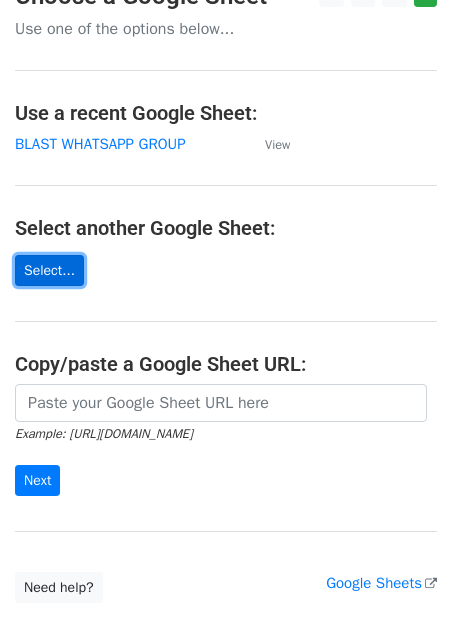 click on "Select..." at bounding box center (49, 270) 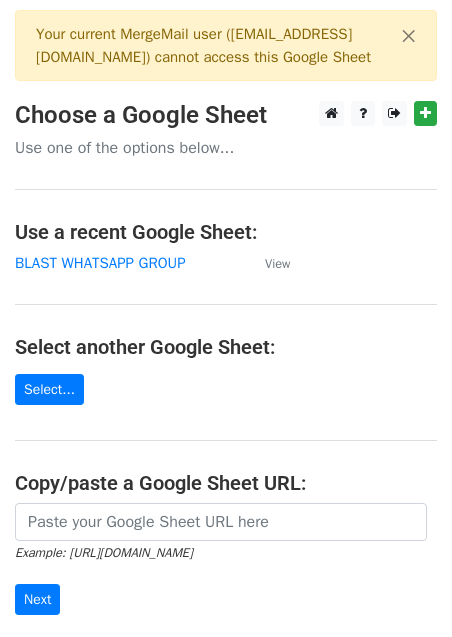 scroll, scrollTop: 0, scrollLeft: 0, axis: both 